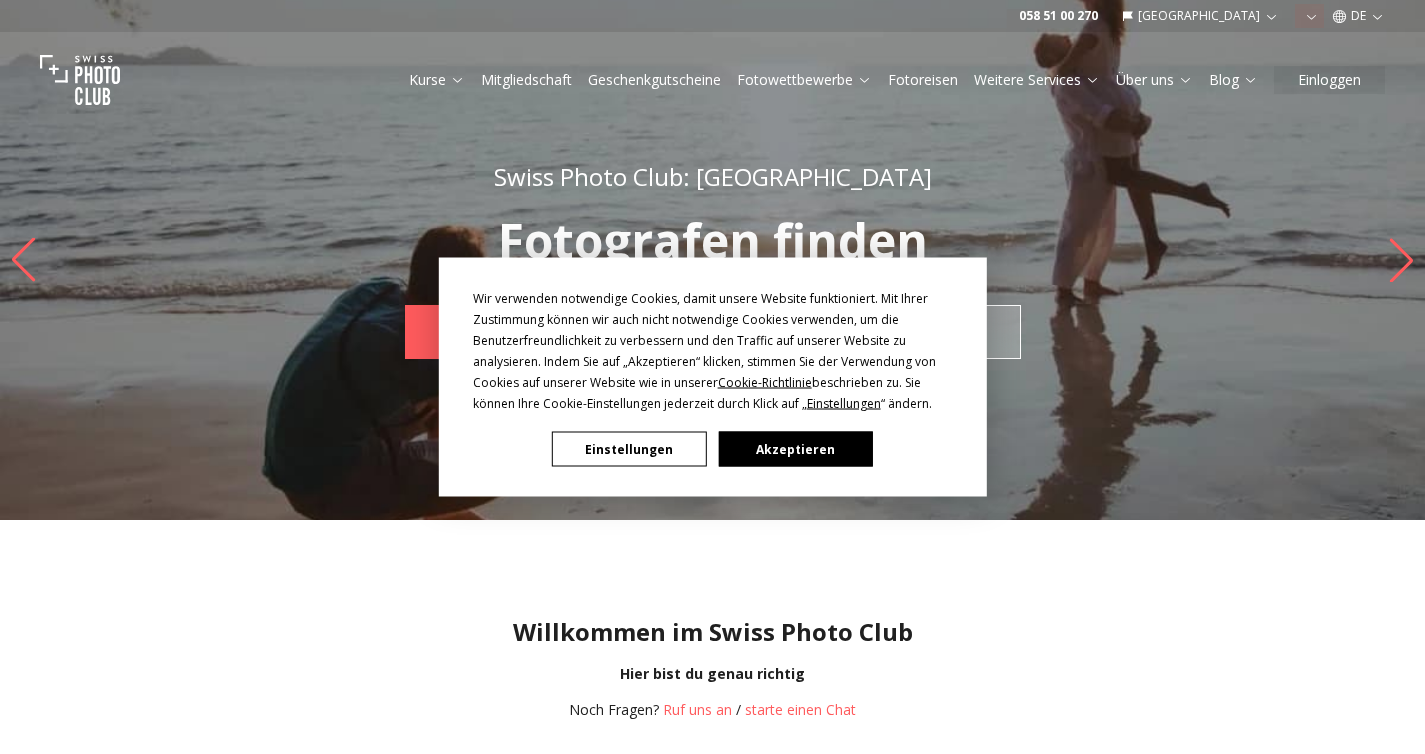 scroll, scrollTop: 0, scrollLeft: 0, axis: both 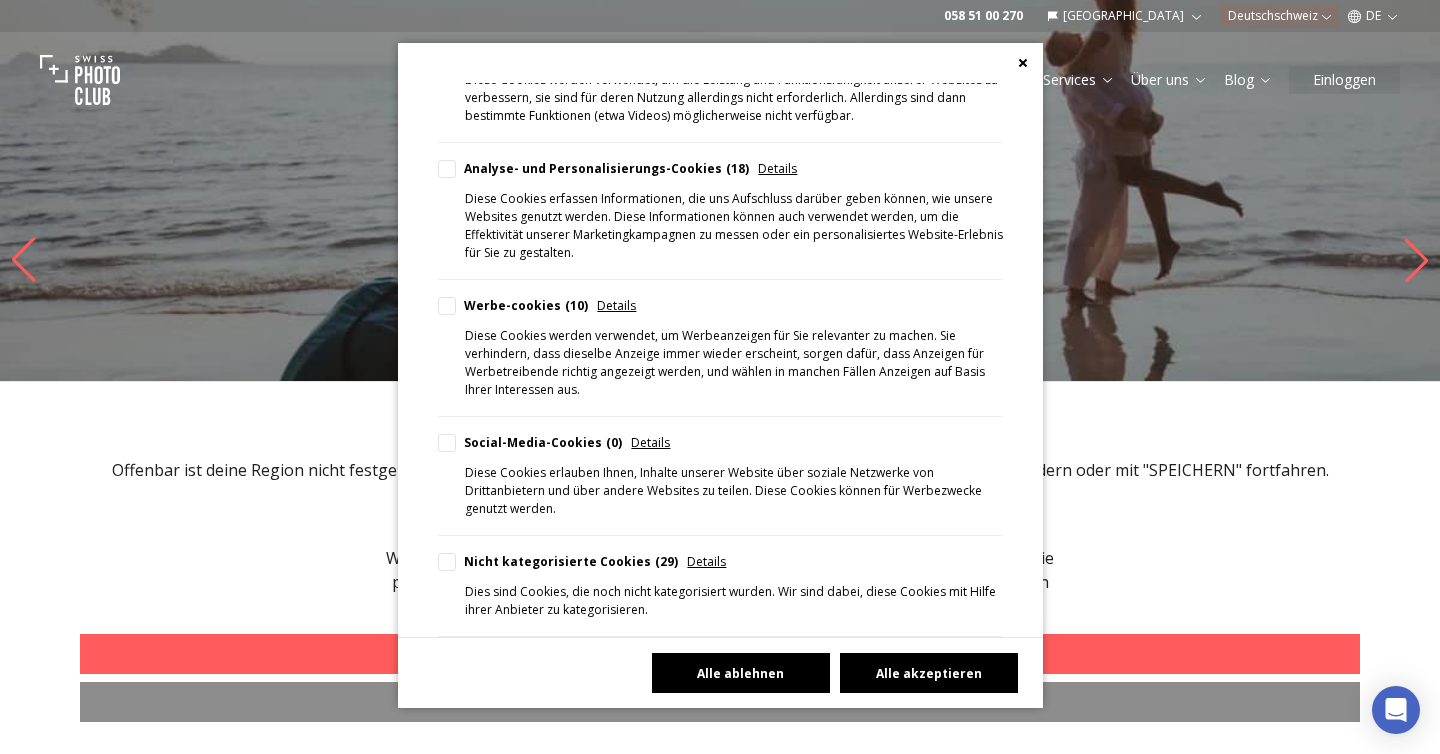 click on "Alle ablehnen" at bounding box center (741, 673) 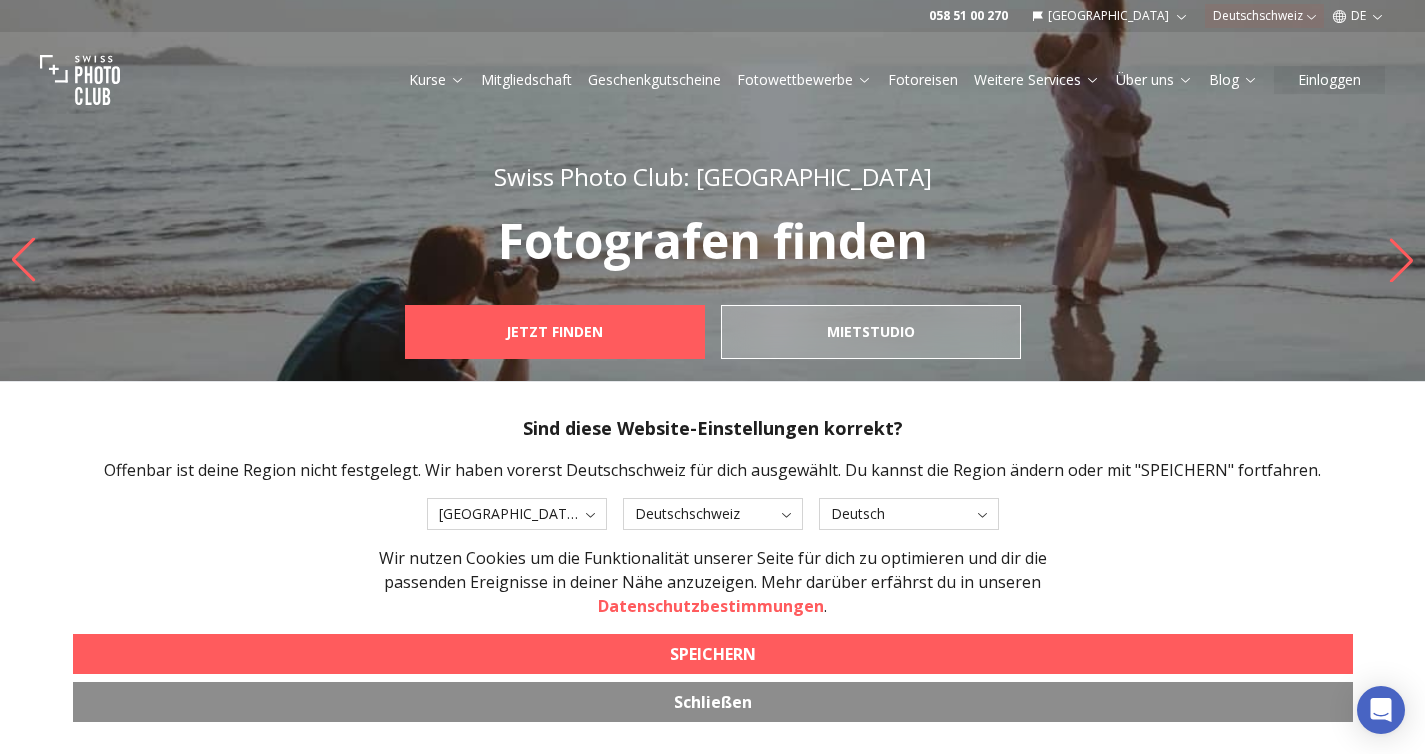 click on "058 51 00 270 Schweiz Deutschschweiz DE Kurse Mitgliedschaft Geschenkgutscheine Fotowettbewerbe Fotoreisen Weitere Services Über uns Blog Einloggen Swiss Photo Club: Schweiz Fotografen finden JETZT FINDEN mietstudio Swiss Photo Club: [GEOGRAPHIC_DATA] Fotoreisen DESTINATIONEN Fotowettbewerbe Swiss Photo Club: [GEOGRAPHIC_DATA] JETZT MITMACHEN Swiss Photo Club: [GEOGRAPHIC_DATA] Fotografieren lernen Kurse Geschenkgutscheine Willkommen im Swiss Photo Club Hier bist du genau richtig Noch Fragen?   Ruf uns an   /   starte einen Chat Fotografieren lernen Fotowettbewerbe Fotoreisen Fotografen finden Geschenkgutscheine Swiss Photo Club Mitgliedschaft Geschenkgutscheine Fotografen finden Fotoreisen Studio mieten Kurse Über SPC Fotografen Standorte Bewertungen FAQs Folge uns Sag Hallo! [EMAIL_ADDRESS][DOMAIN_NAME] 058 51 00 270 Chatte mit uns Kontakt @Swiss Photo Club Sàrl,  2025 Impressum Geschäftsbedingungen Datenschutzbestimmungen Consent Preferences Français   [GEOGRAPHIC_DATA] Deutsch   [GEOGRAPHIC_DATA] English   [GEOGRAPHIC_DATA] Deutsch   [GEOGRAPHIC_DATA] English   Deutsch" at bounding box center (712, 1629) 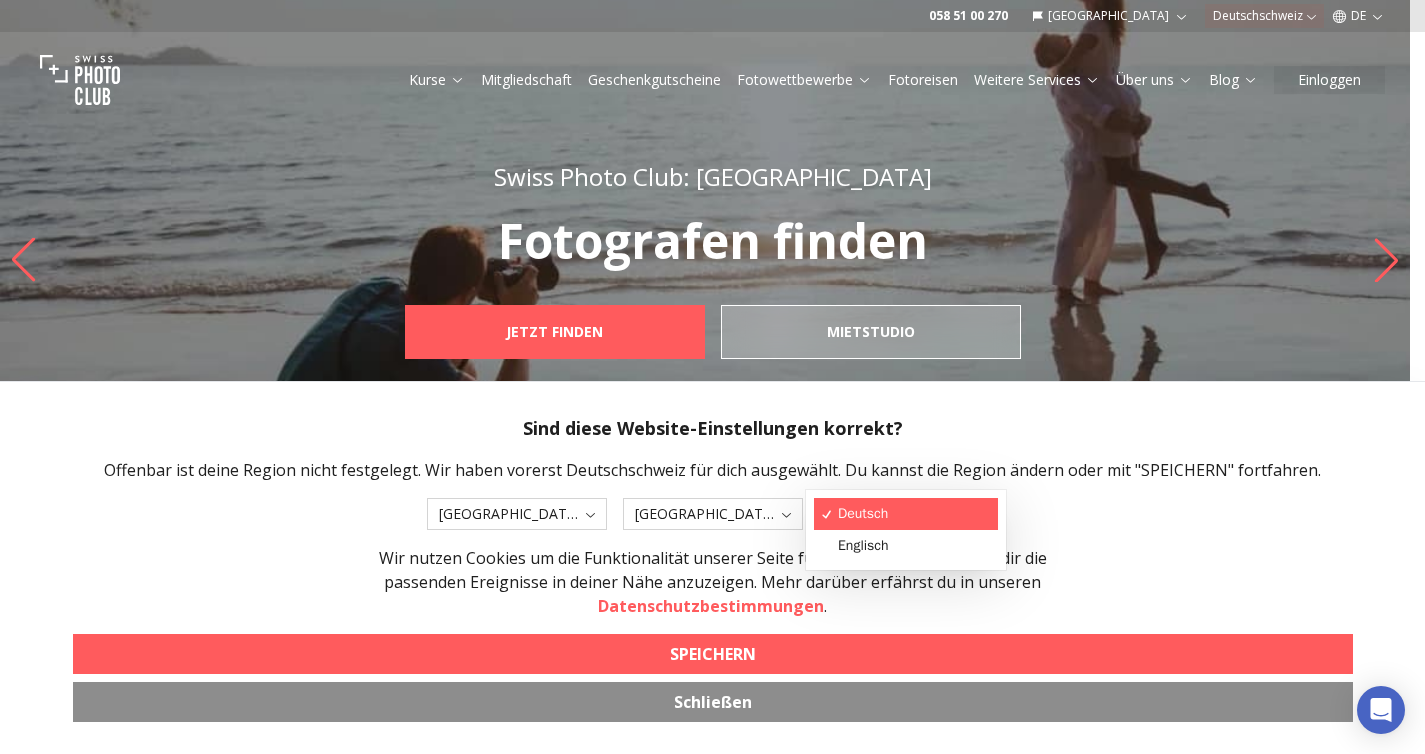 click on "058 51 00 270 Schweiz Deutschschweiz DE Kurse Mitgliedschaft Geschenkgutscheine Fotowettbewerbe Fotoreisen Weitere Services Über uns Blog Einloggen Swiss Photo Club: Schweiz Fotografen finden JETZT FINDEN mietstudio Swiss Photo Club: [GEOGRAPHIC_DATA] Fotoreisen DESTINATIONEN Fotowettbewerbe Swiss Photo Club: [GEOGRAPHIC_DATA] JETZT MITMACHEN Swiss Photo Club: [GEOGRAPHIC_DATA] Fotografieren lernen Kurse Geschenkgutscheine Willkommen im Swiss Photo Club Hier bist du genau richtig Noch Fragen?   Ruf uns an   /   starte einen Chat Fotografieren lernen Fotowettbewerbe Fotoreisen Fotografen finden Geschenkgutscheine Swiss Photo Club Mitgliedschaft Geschenkgutscheine Fotografen finden Fotoreisen Studio mieten Kurse Über SPC Fotografen Standorte Bewertungen FAQs Folge uns Sag Hallo! [EMAIL_ADDRESS][DOMAIN_NAME] 058 51 00 270 Chatte mit uns Kontakt @Swiss Photo Club Sàrl,  2025 Impressum Geschäftsbedingungen Datenschutzbestimmungen Consent Preferences Français   [GEOGRAPHIC_DATA] Deutsch   [GEOGRAPHIC_DATA] English   [GEOGRAPHIC_DATA] Deutsch   [GEOGRAPHIC_DATA] English   Deutsch" at bounding box center (705, 1629) 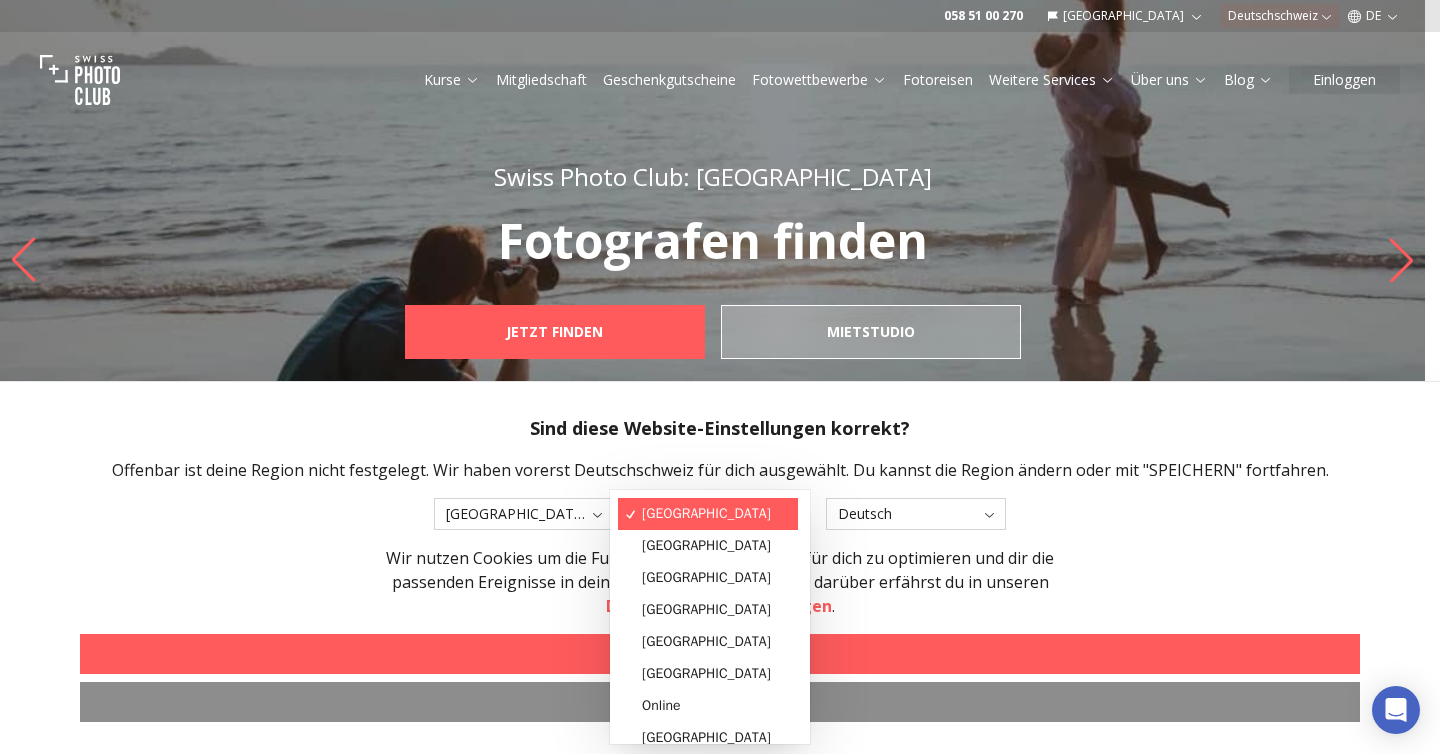 click on "058 51 00 270 Schweiz Deutschschweiz DE Kurse Mitgliedschaft Geschenkgutscheine Fotowettbewerbe Fotoreisen Weitere Services Über uns Blog Einloggen Swiss Photo Club: Schweiz Fotografen finden JETZT FINDEN mietstudio Swiss Photo Club: [GEOGRAPHIC_DATA] Fotoreisen DESTINATIONEN Fotowettbewerbe Swiss Photo Club: [GEOGRAPHIC_DATA] JETZT MITMACHEN Swiss Photo Club: [GEOGRAPHIC_DATA] Fotografieren lernen Kurse Geschenkgutscheine Willkommen im Swiss Photo Club Hier bist du genau richtig Noch Fragen?   Ruf uns an   /   starte einen Chat Fotografieren lernen Fotowettbewerbe Fotoreisen Fotografen finden Geschenkgutscheine Swiss Photo Club Mitgliedschaft Geschenkgutscheine Fotografen finden Fotoreisen Studio mieten Kurse Über SPC Fotografen Standorte Bewertungen FAQs Folge uns Sag Hallo! [EMAIL_ADDRESS][DOMAIN_NAME] 058 51 00 270 Chatte mit uns Kontakt @Swiss Photo Club Sàrl,  2025 Impressum Geschäftsbedingungen Datenschutzbestimmungen Consent Preferences Français   [GEOGRAPHIC_DATA] Deutsch   [GEOGRAPHIC_DATA] English   [GEOGRAPHIC_DATA] Deutsch   [GEOGRAPHIC_DATA] English   Deutsch" at bounding box center [712, 1629] 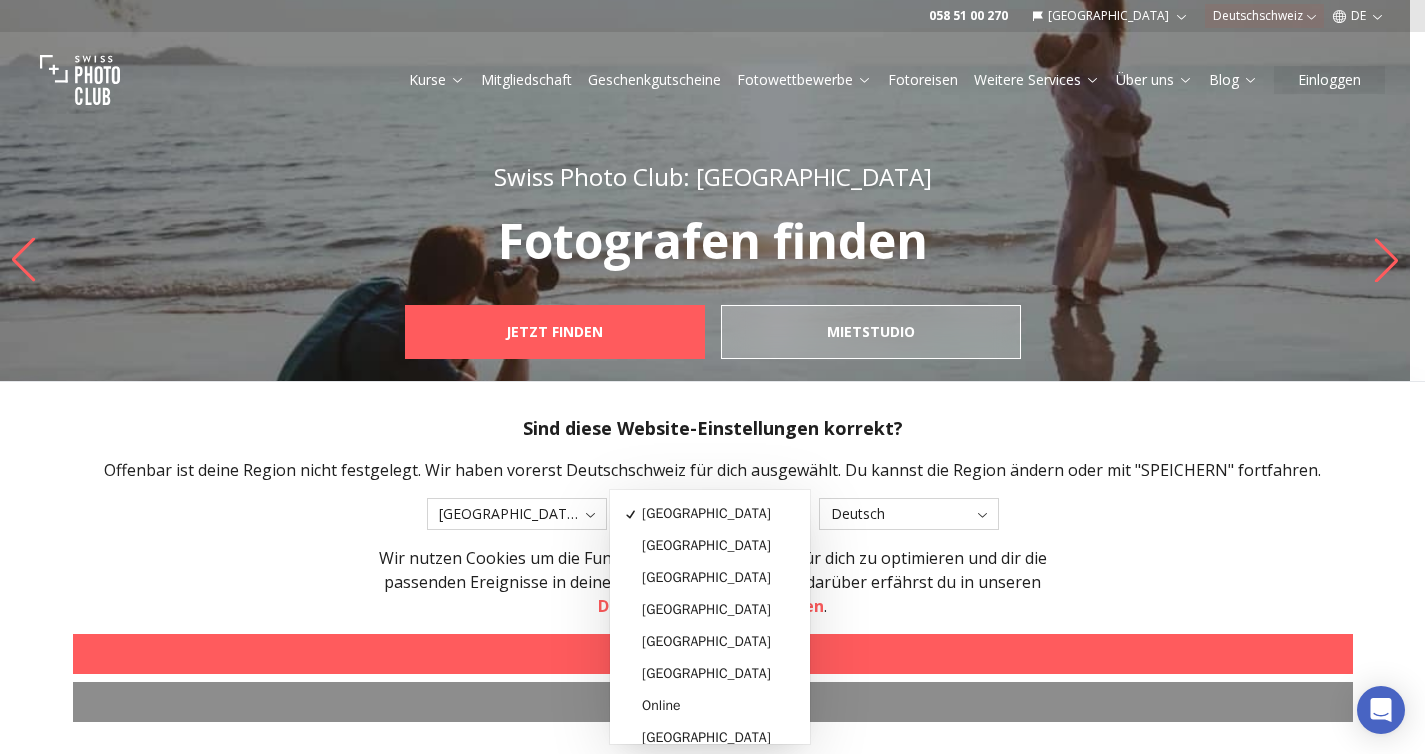 click on "Wir nutzen Cookies um die Funktionalität unserer Seite für dich zu optimieren und dir die passenden Ereignisse in deiner Nähe anzuzeigen. Mehr darüber erfährst du in unseren    Datenschutzbestimmungen ." at bounding box center [713, 582] 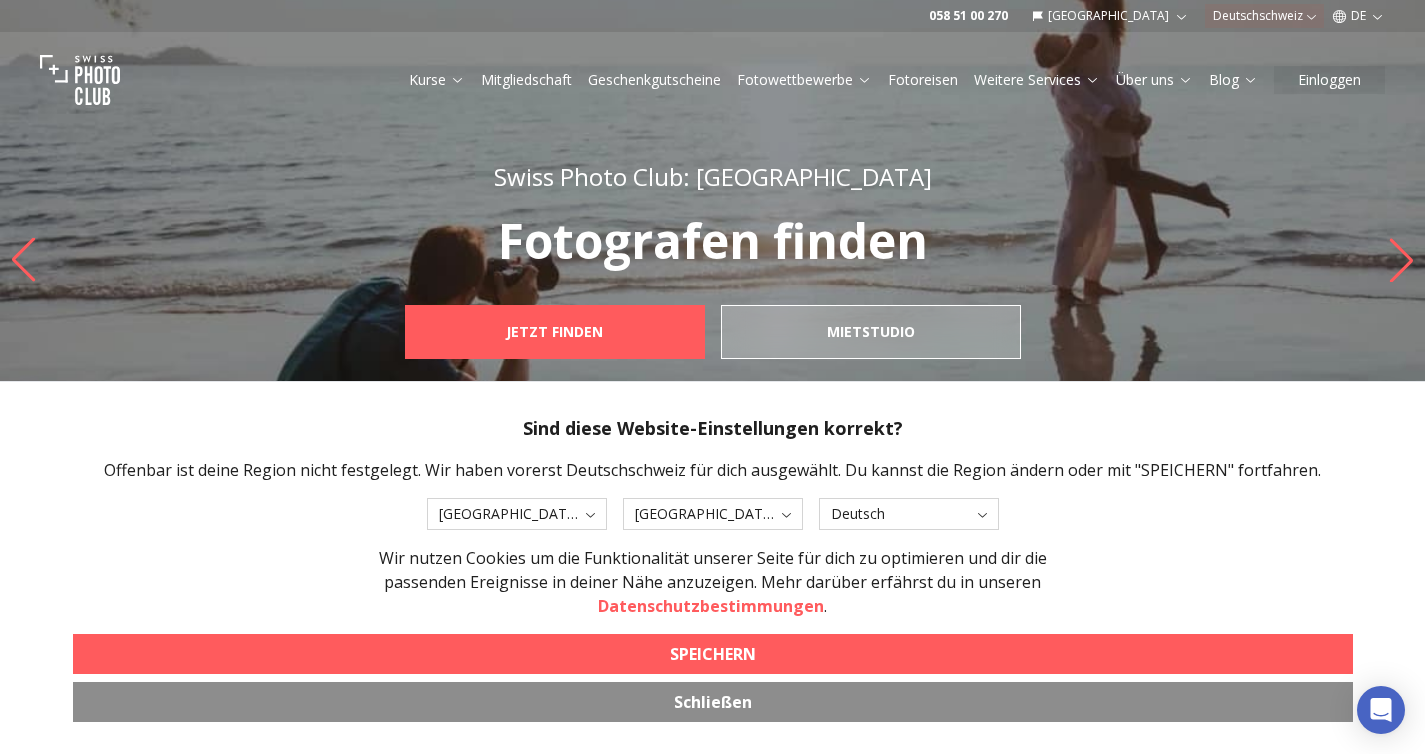 click on "SPEICHERN" at bounding box center (713, 654) 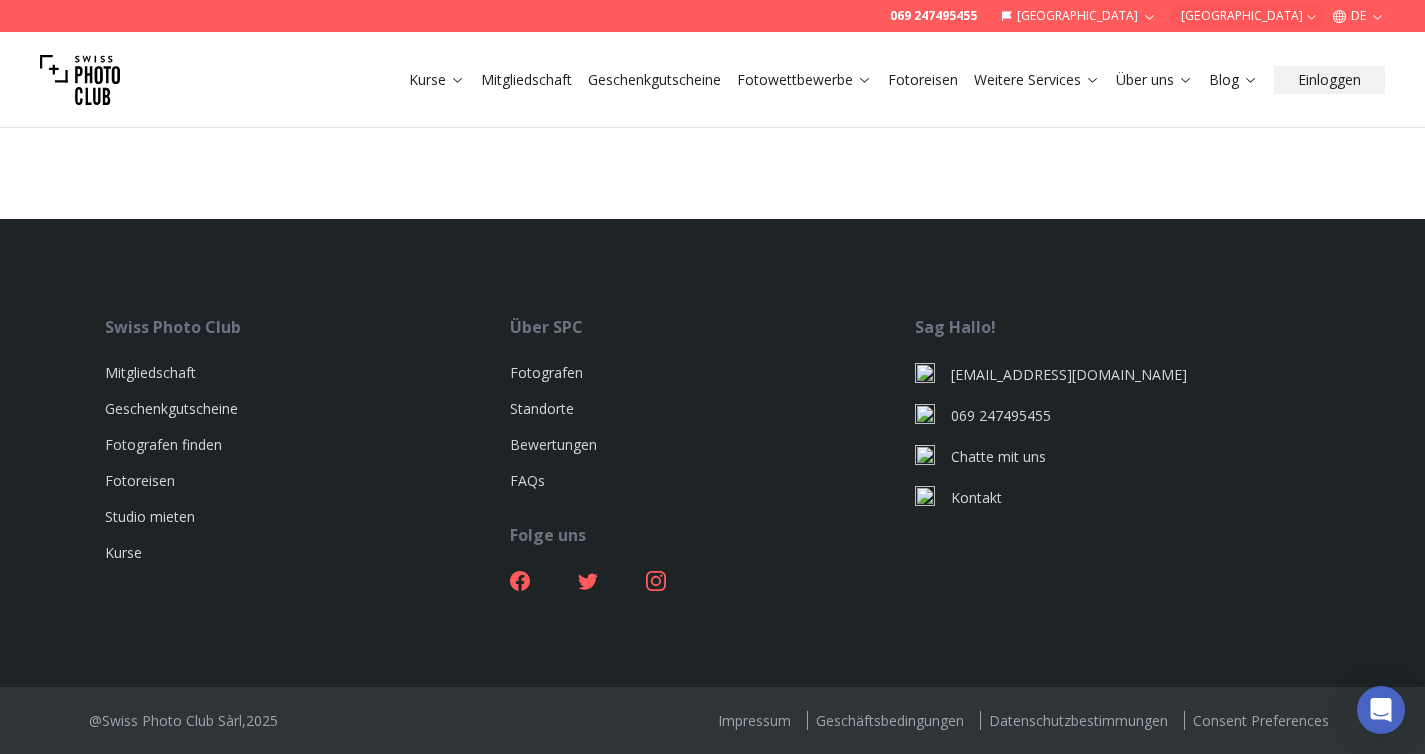 scroll, scrollTop: 6592, scrollLeft: 0, axis: vertical 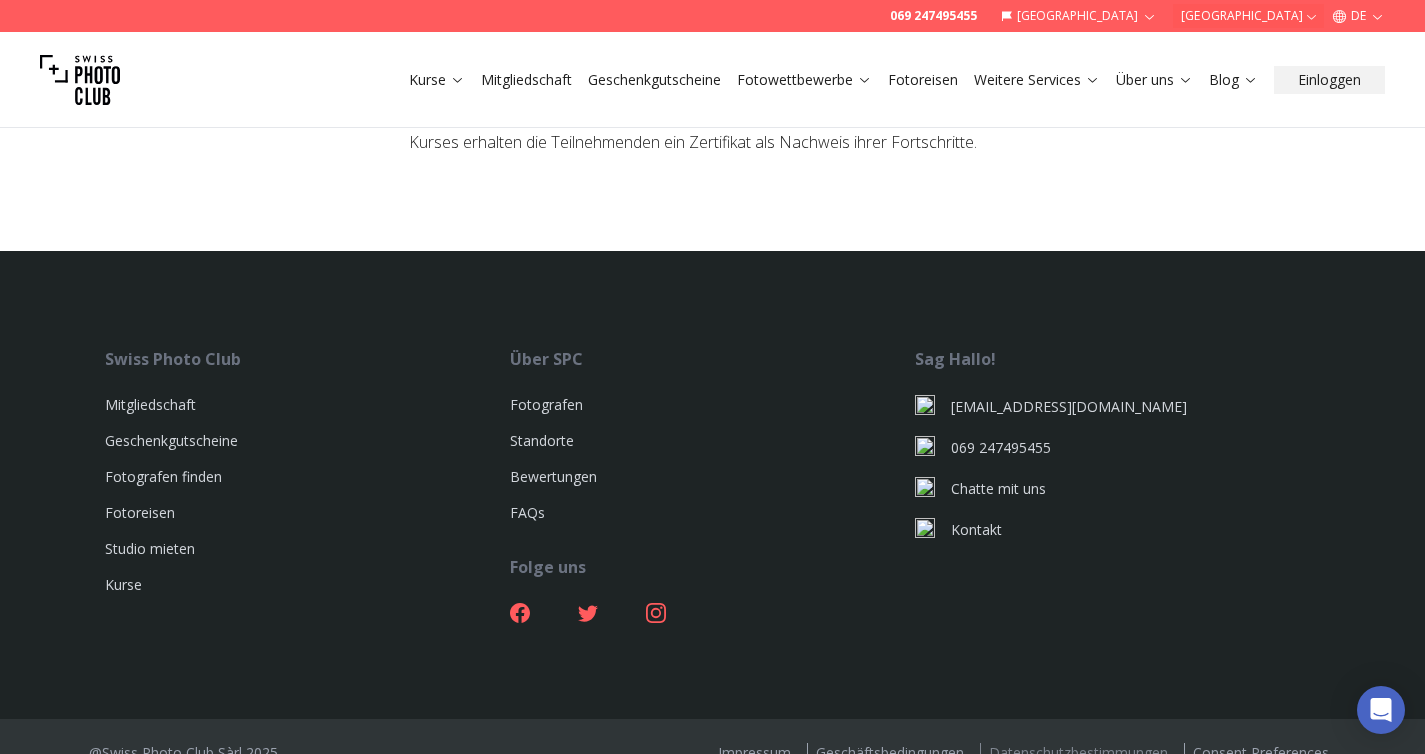 click on "Datenschutzbestimmungen" at bounding box center [1078, 752] 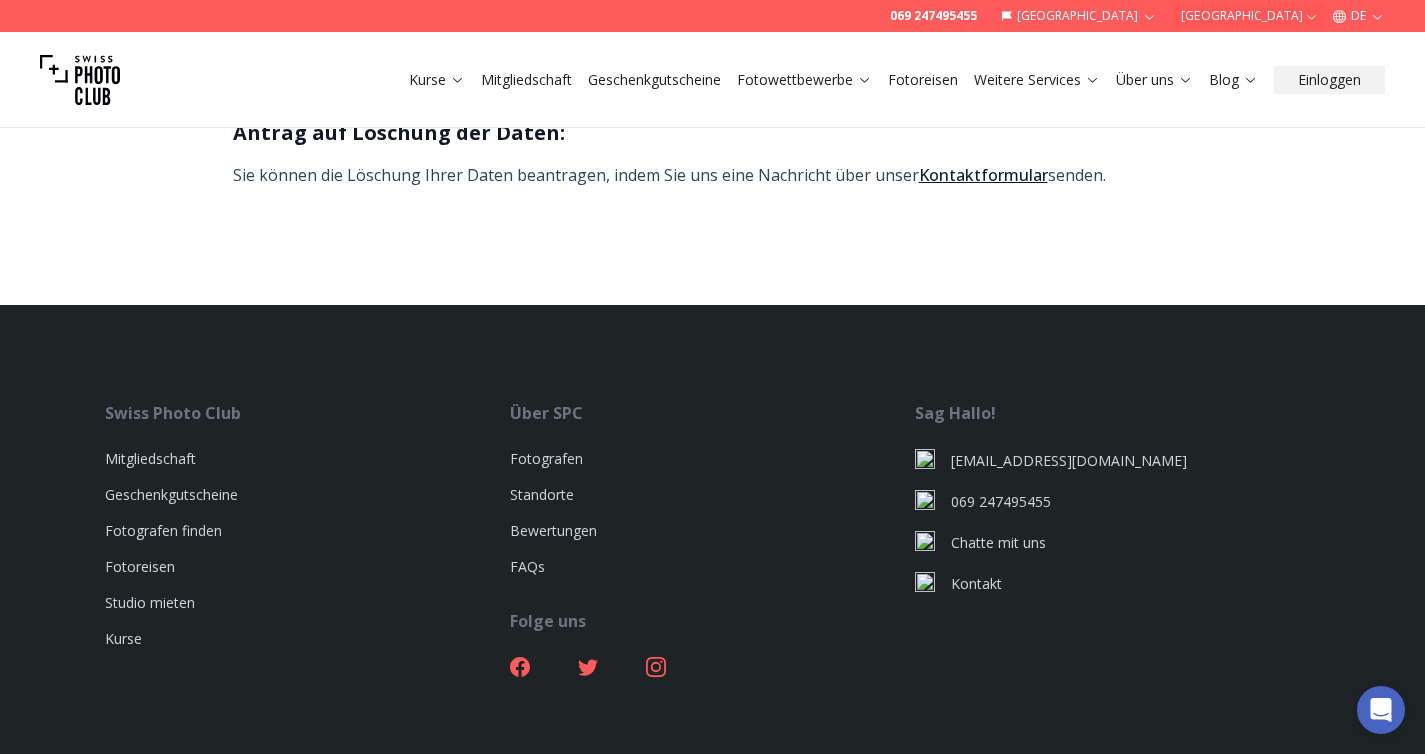 scroll, scrollTop: 4670, scrollLeft: 0, axis: vertical 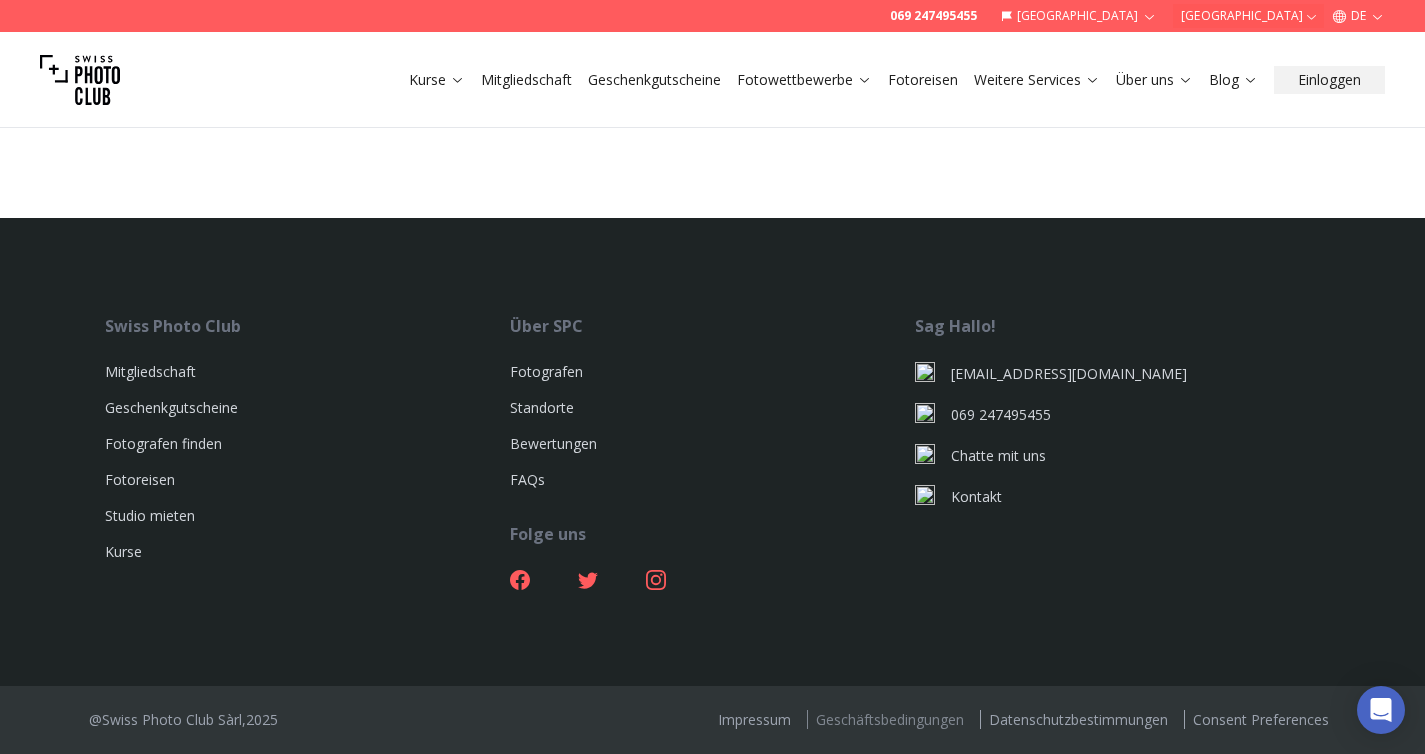 click on "Geschäftsbedingungen" at bounding box center (889, 719) 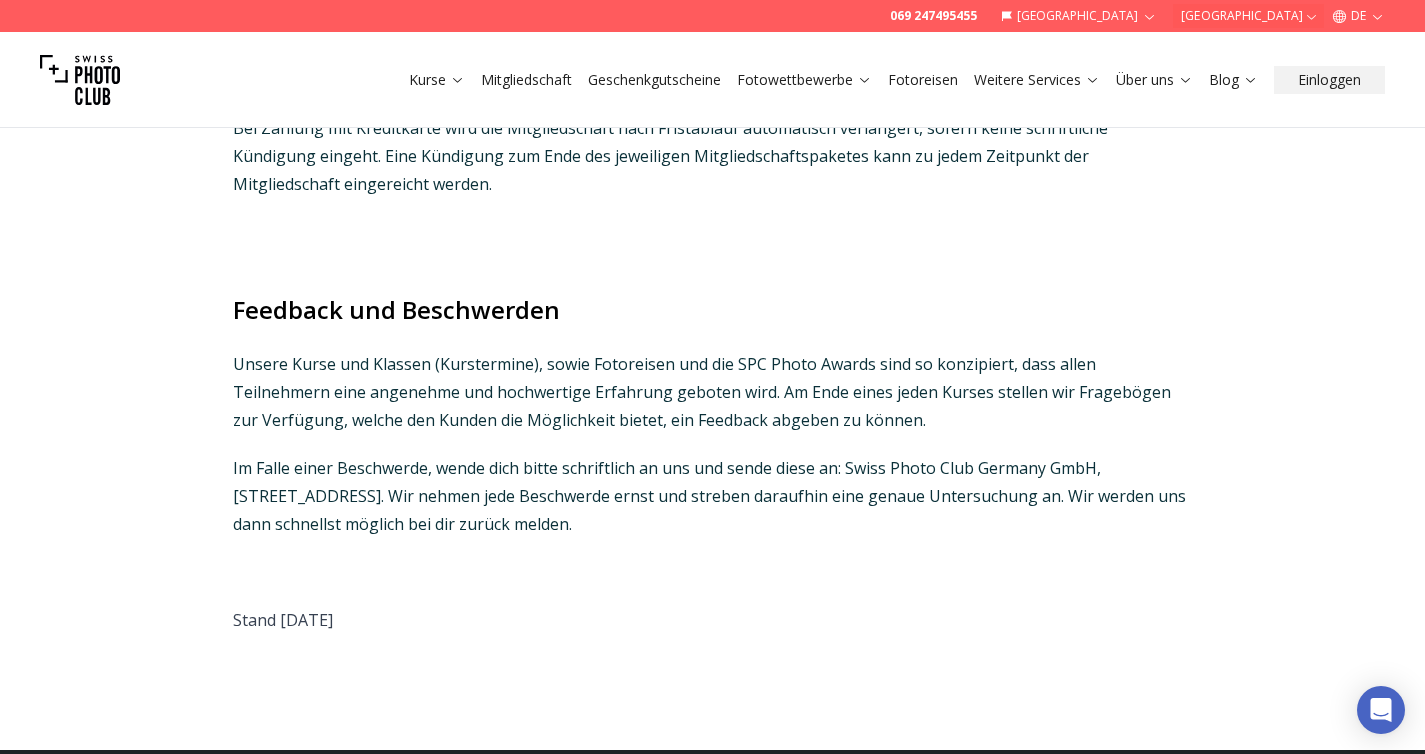scroll, scrollTop: 11746, scrollLeft: 0, axis: vertical 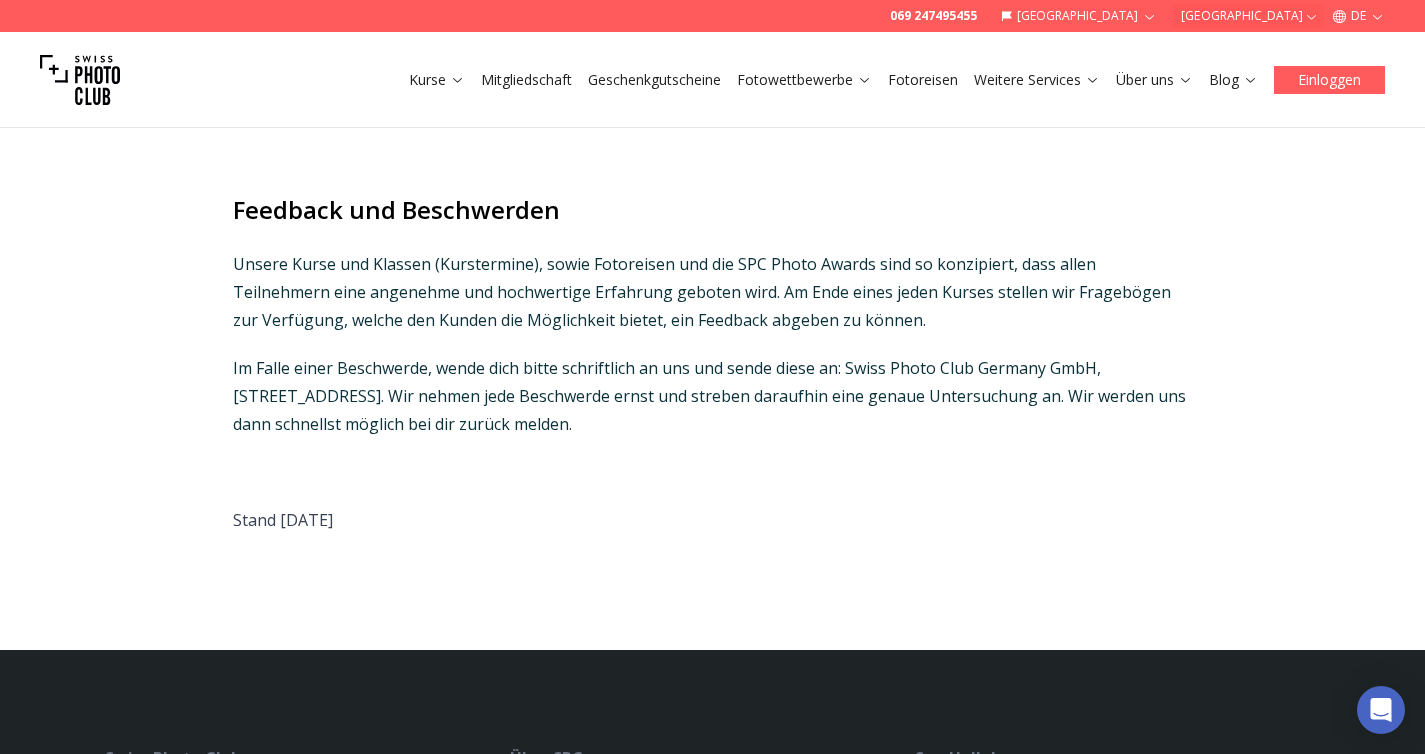 click on "Einloggen" at bounding box center [1329, 80] 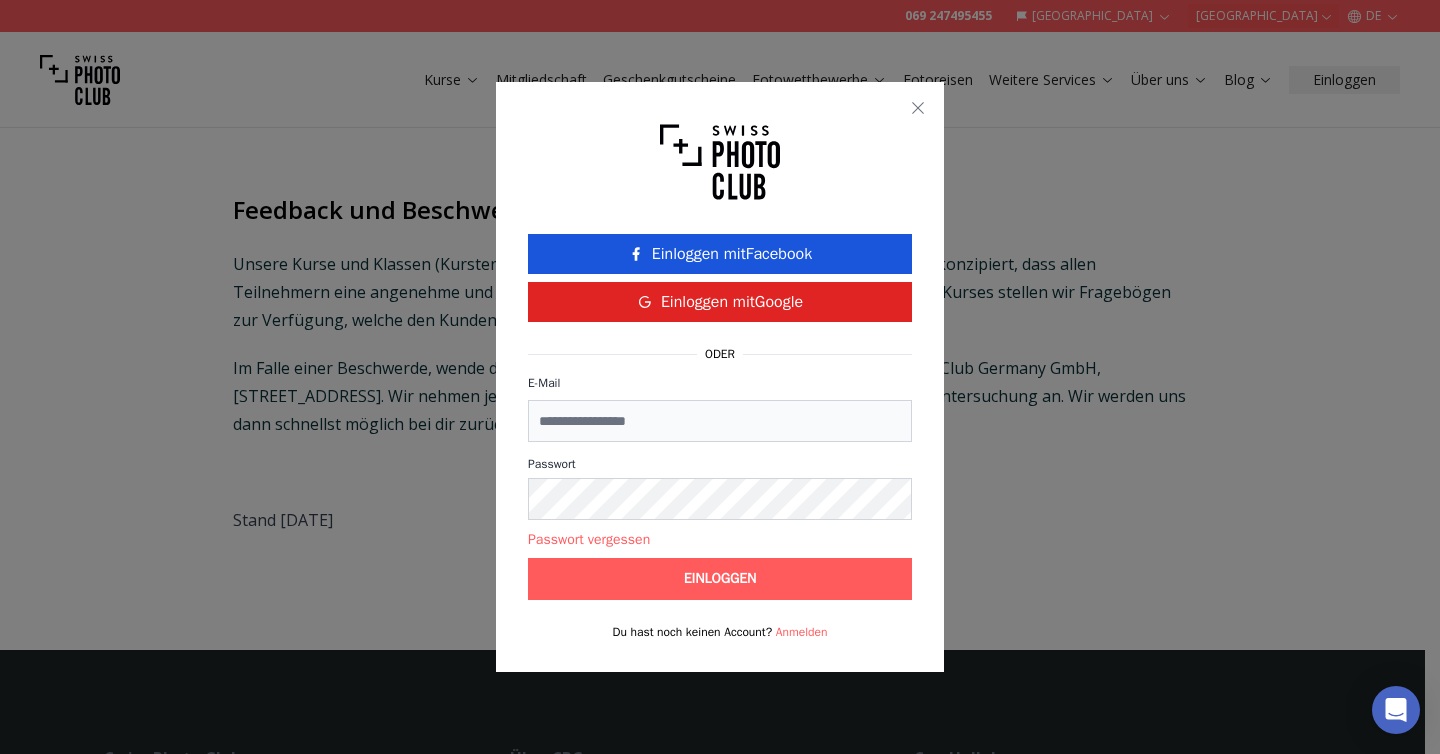 click at bounding box center (720, 377) 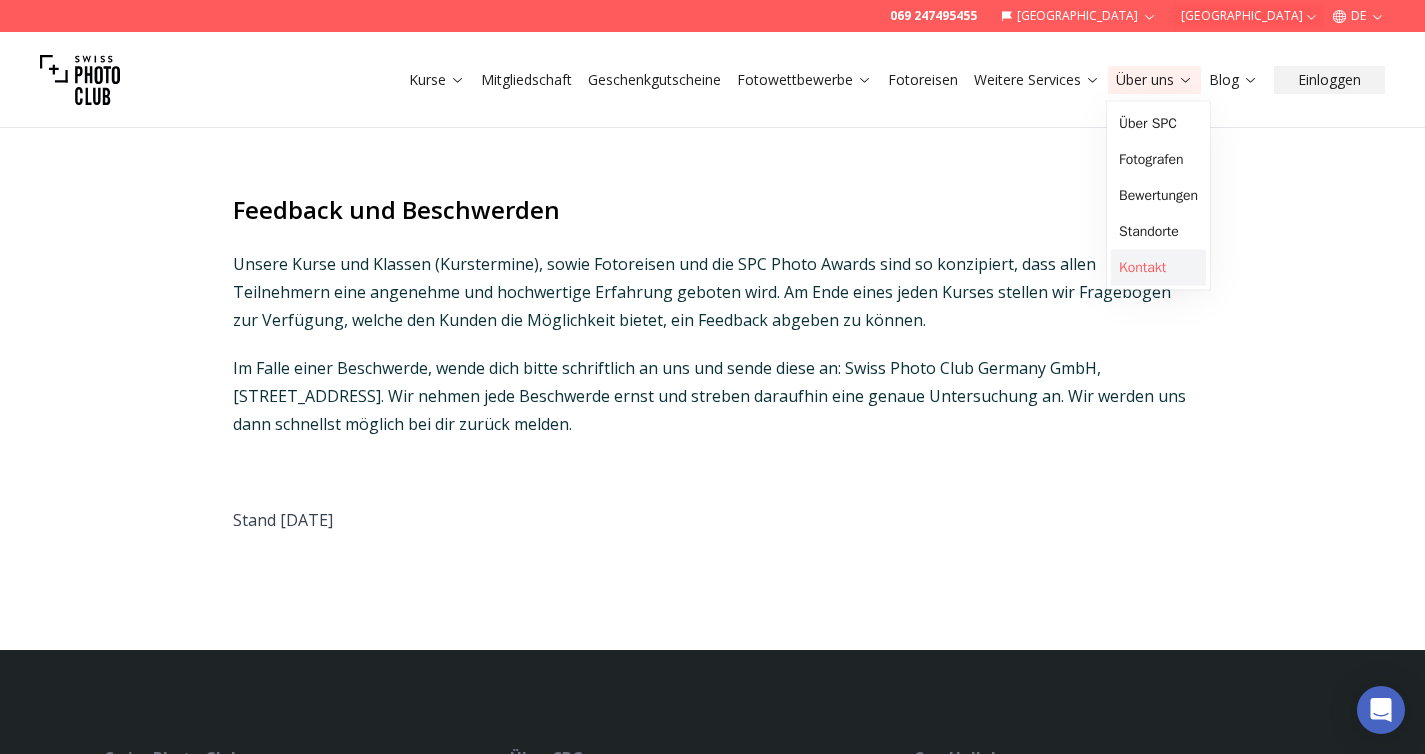 click on "Kontakt" at bounding box center (1158, 268) 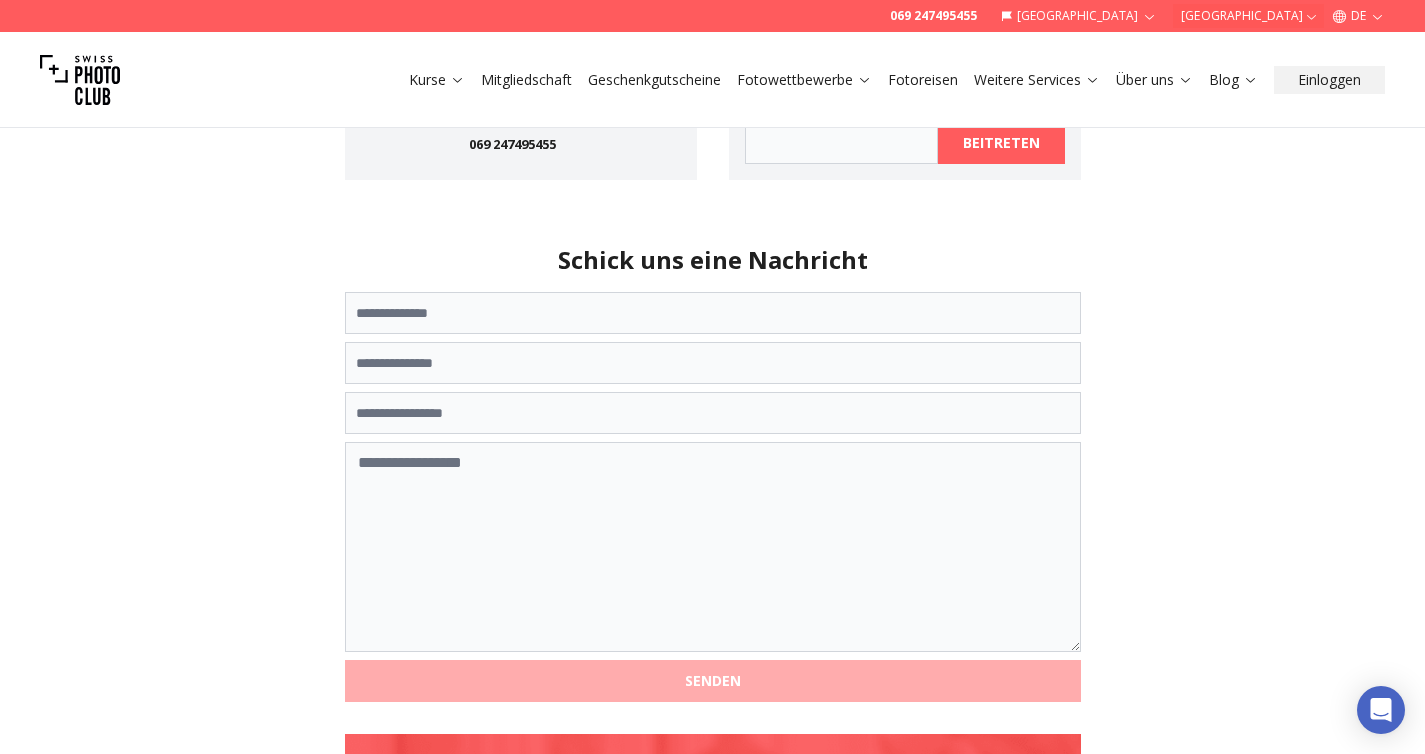 scroll, scrollTop: 770, scrollLeft: 0, axis: vertical 